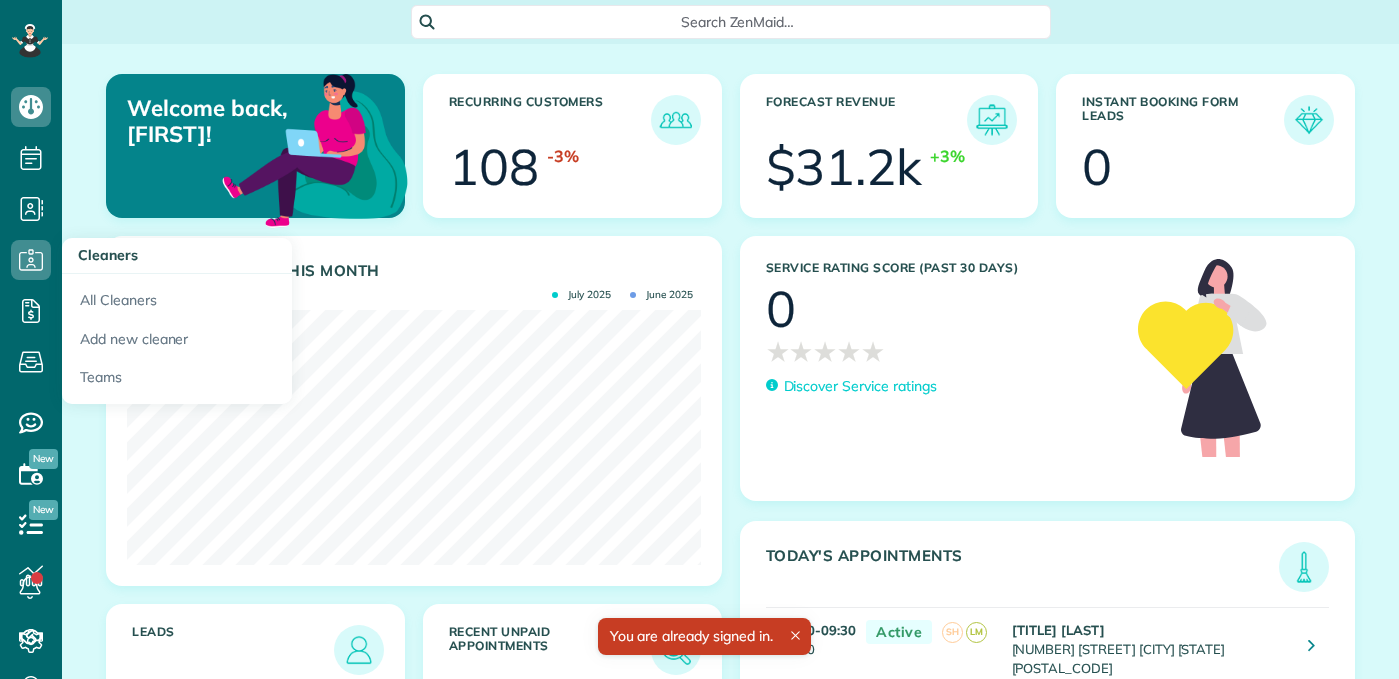 scroll, scrollTop: 0, scrollLeft: 0, axis: both 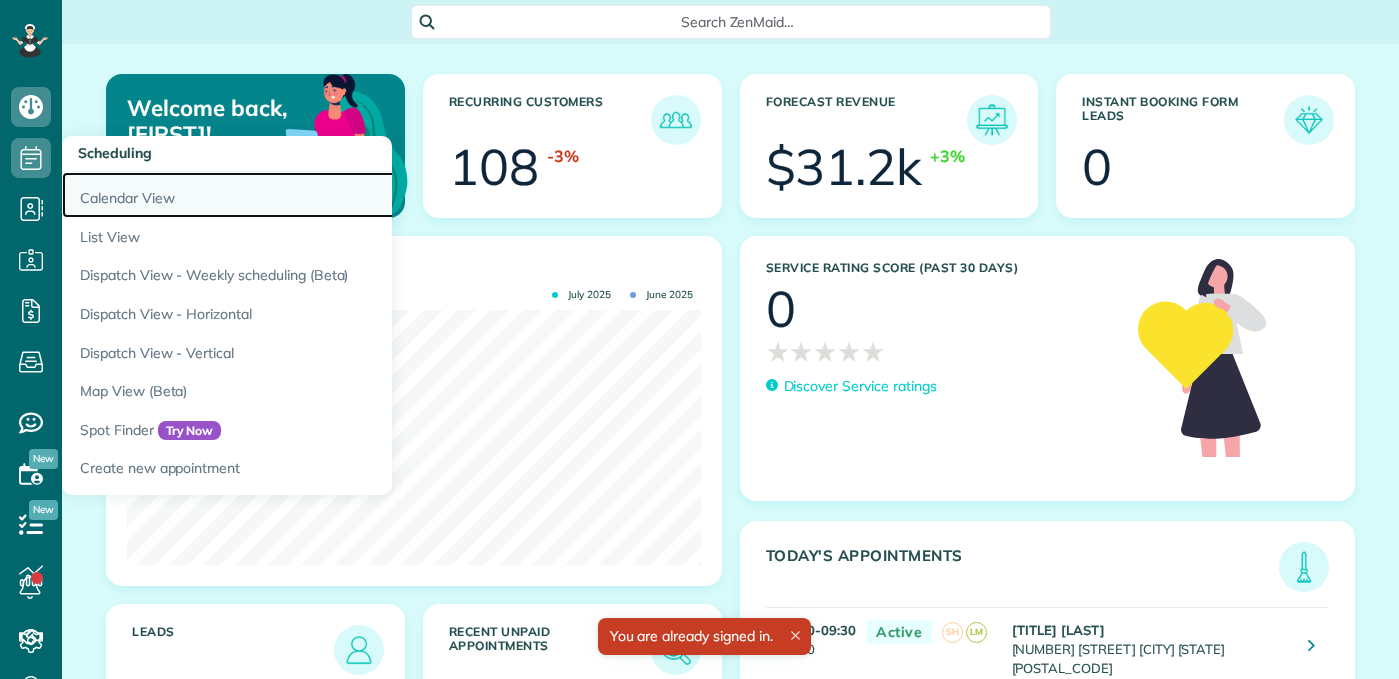 click on "Calendar View" at bounding box center [312, 195] 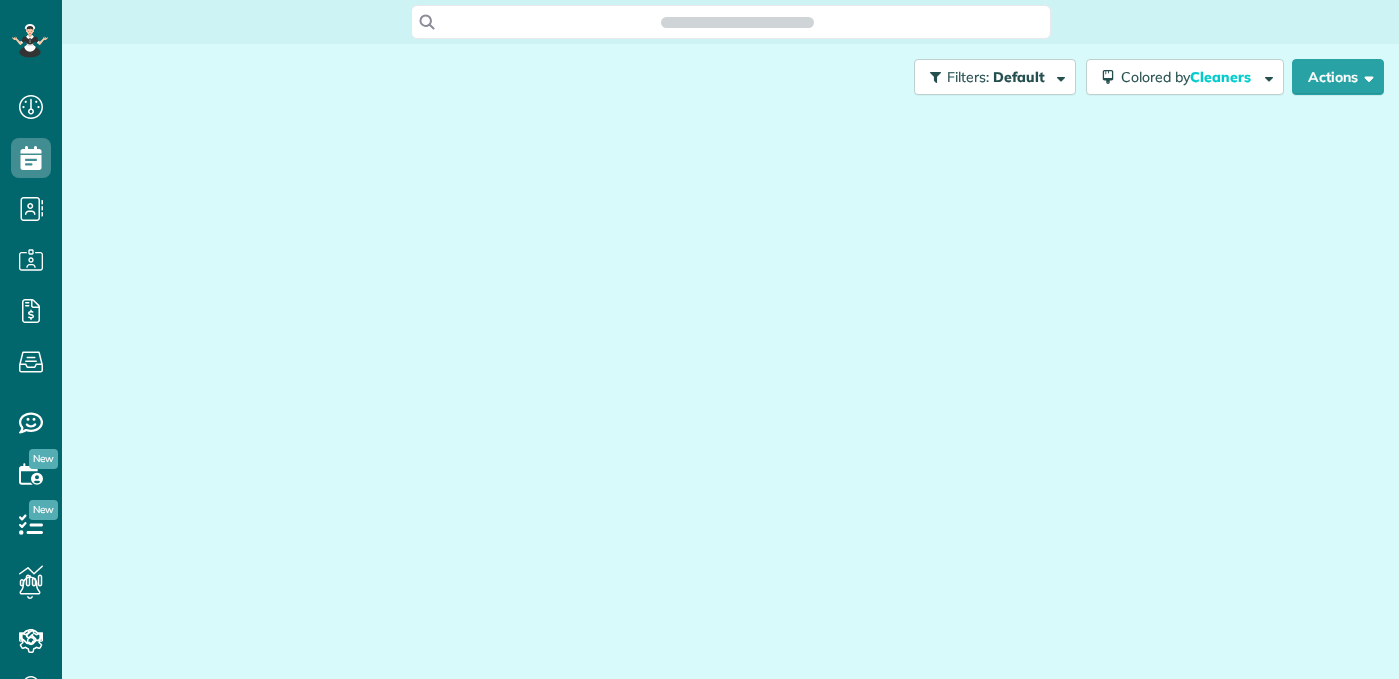 scroll, scrollTop: 0, scrollLeft: 0, axis: both 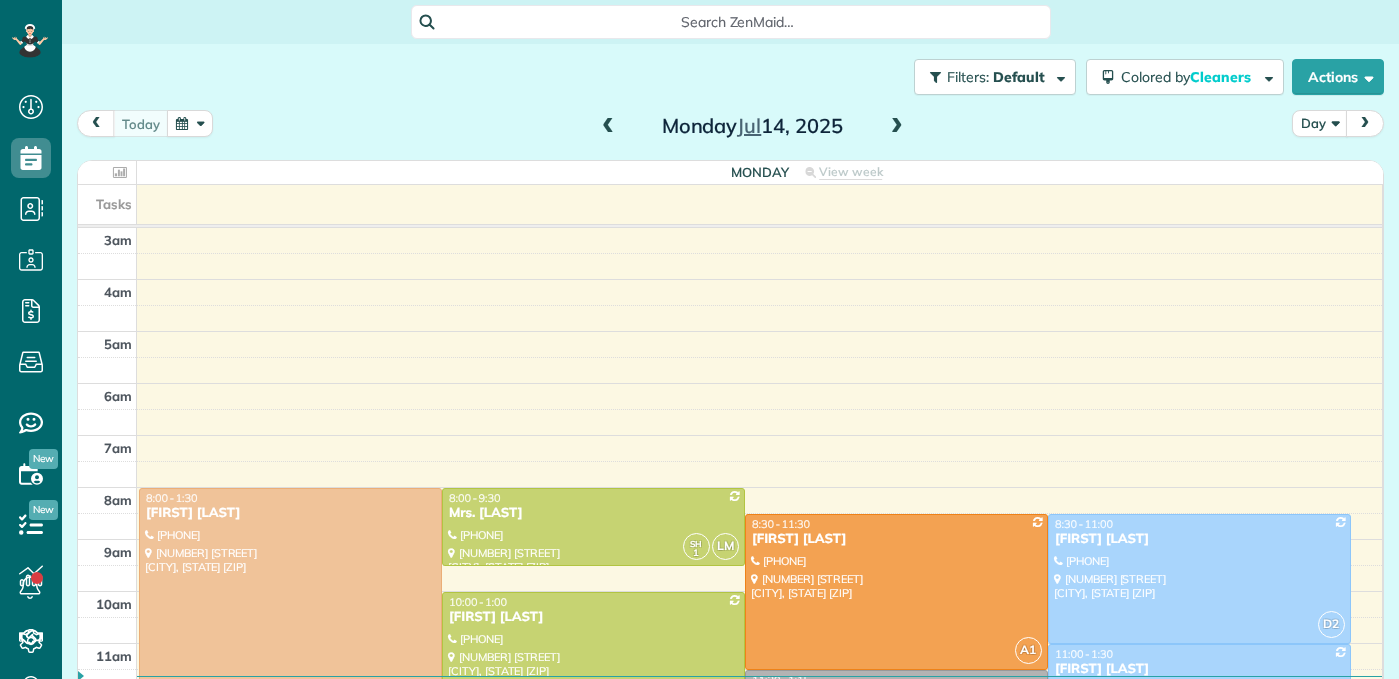 click at bounding box center [896, 715] 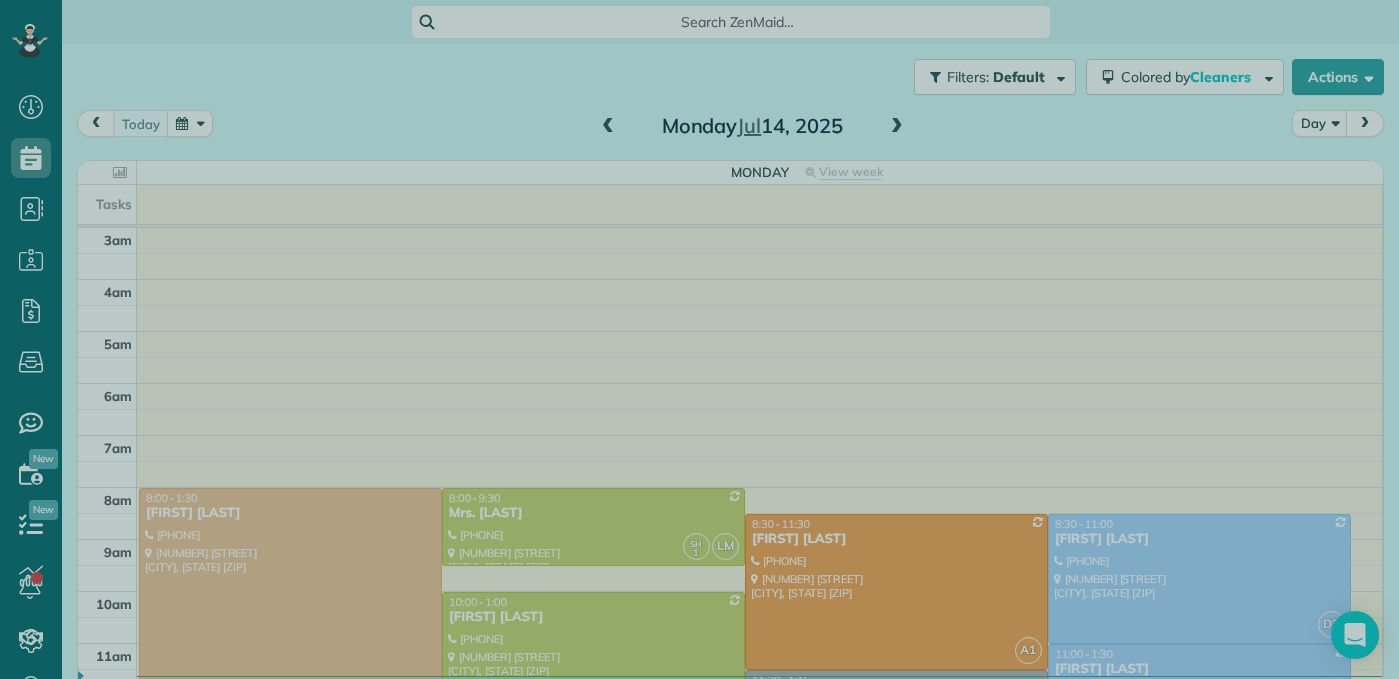 scroll, scrollTop: 679, scrollLeft: 62, axis: both 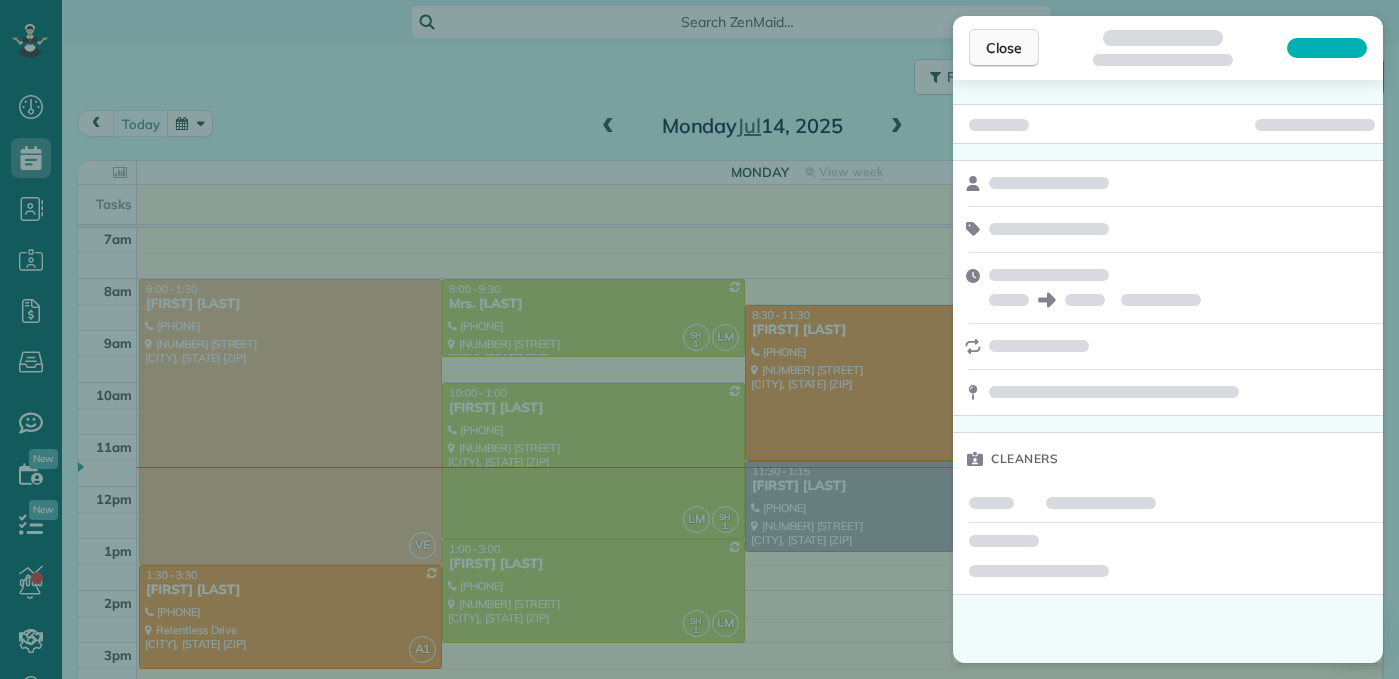 click on "Close" at bounding box center [1004, 48] 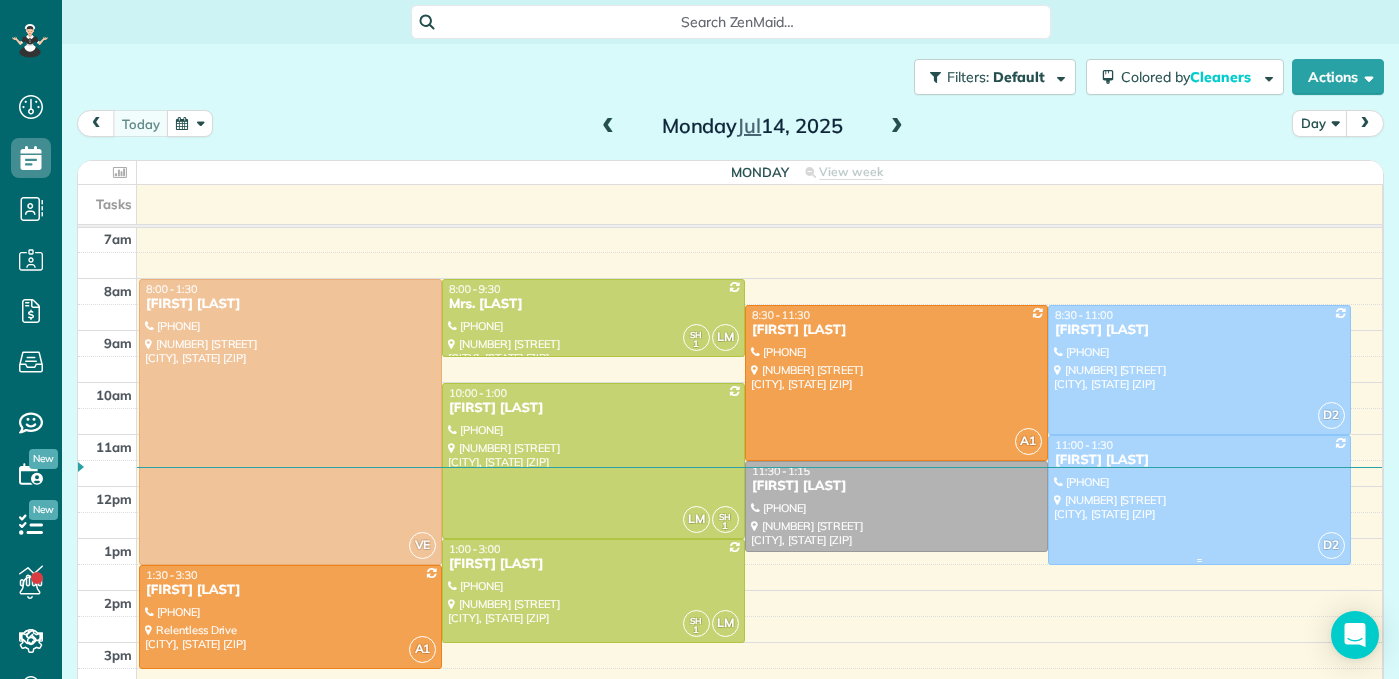 click at bounding box center (1199, 500) 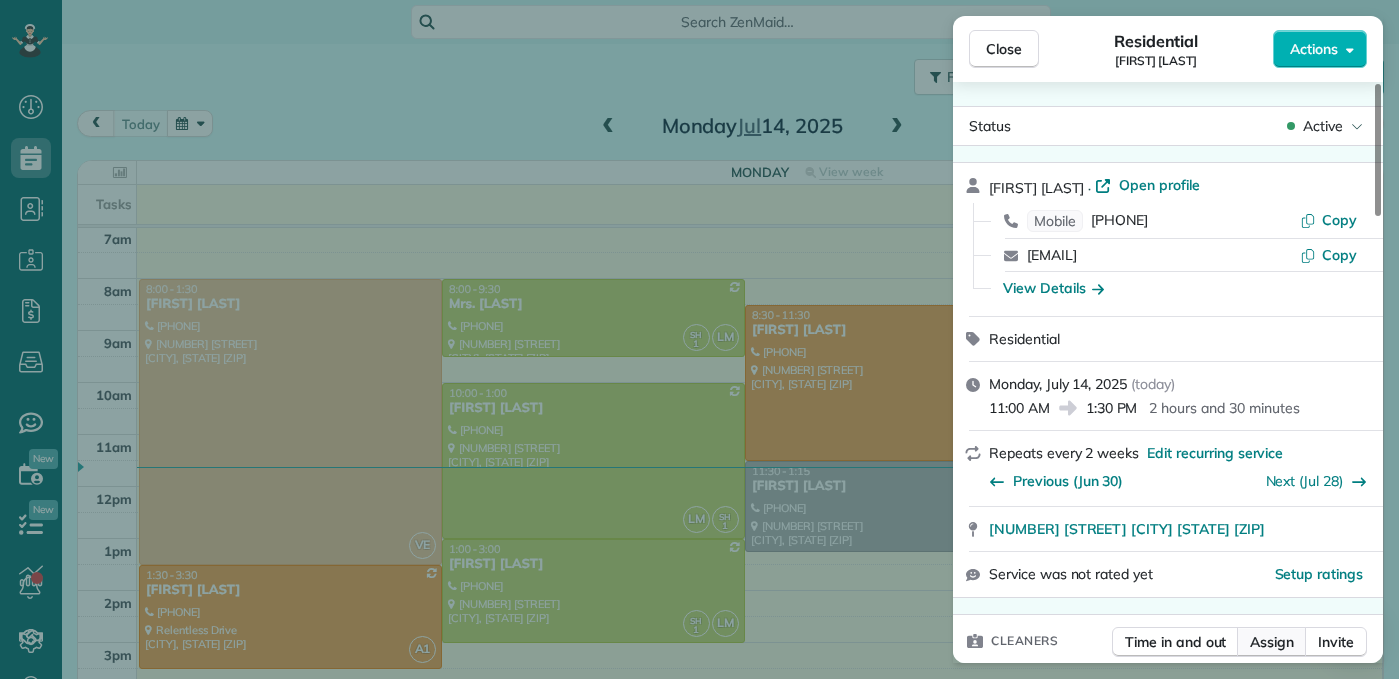click on "Assign" at bounding box center [1272, 642] 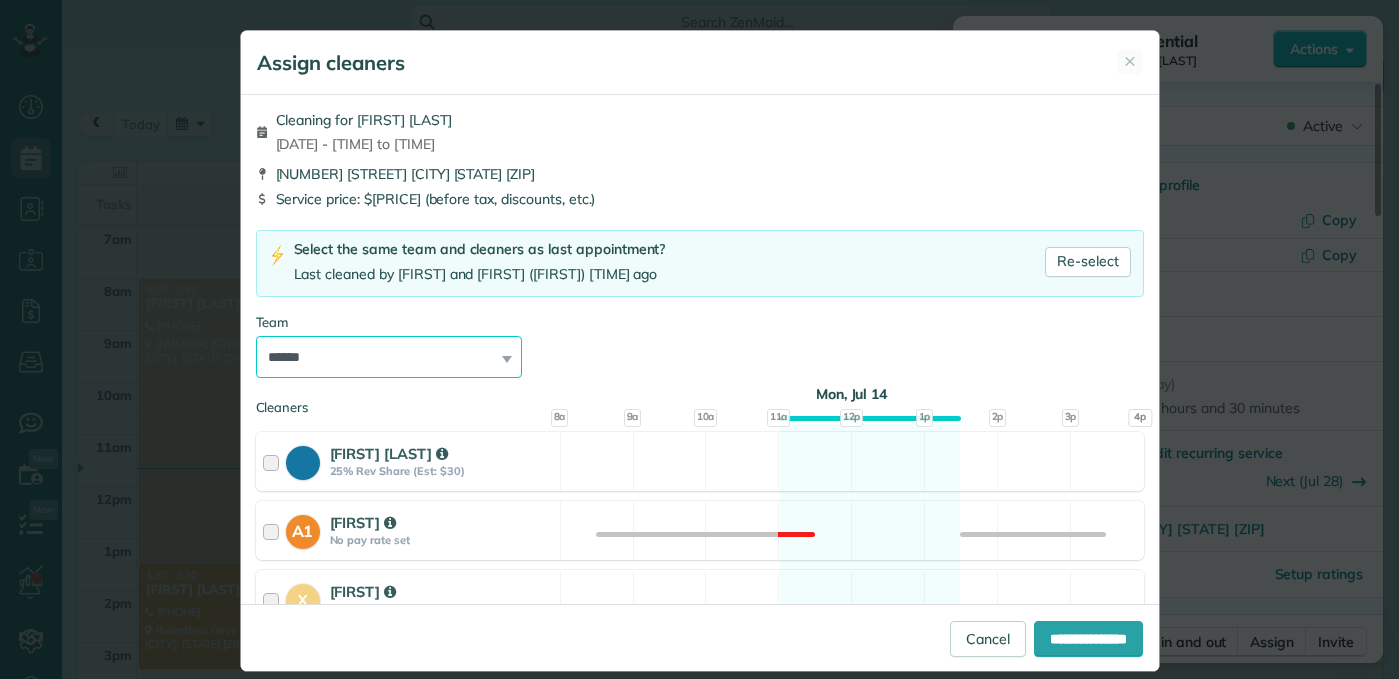 click on "**********" at bounding box center [389, 357] 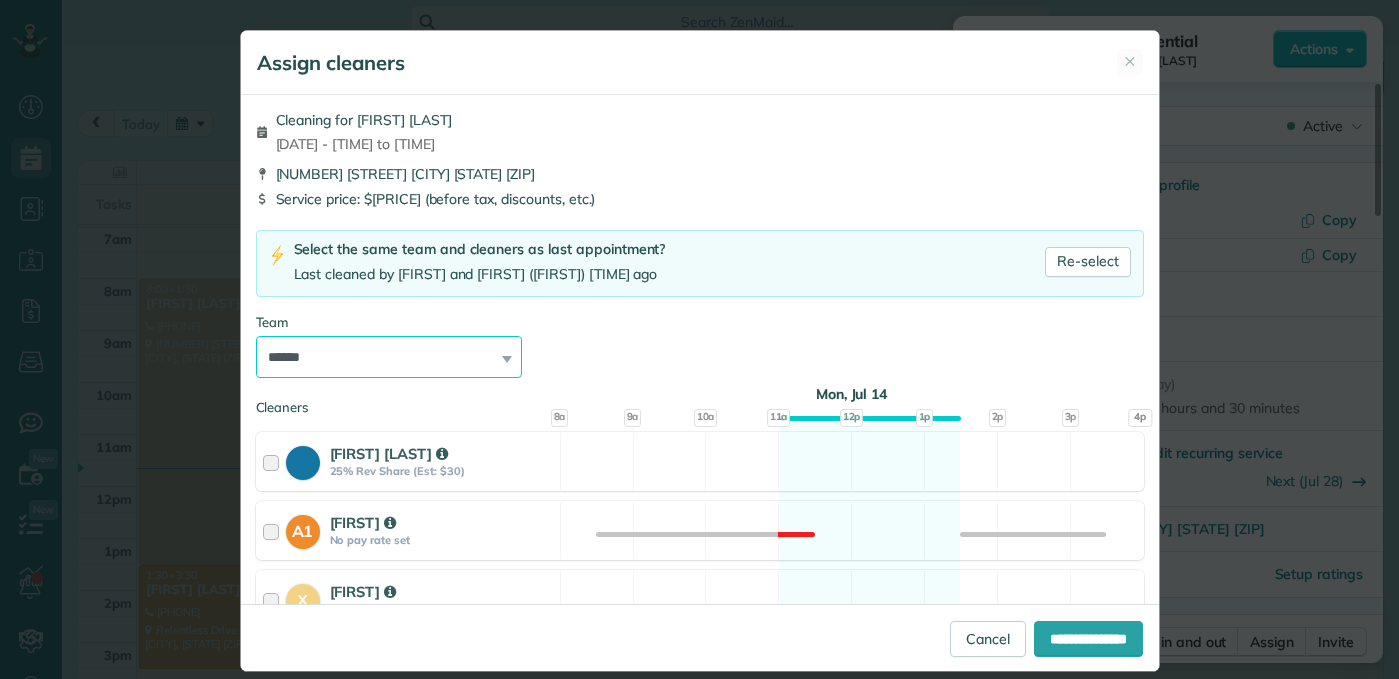 select on "*****" 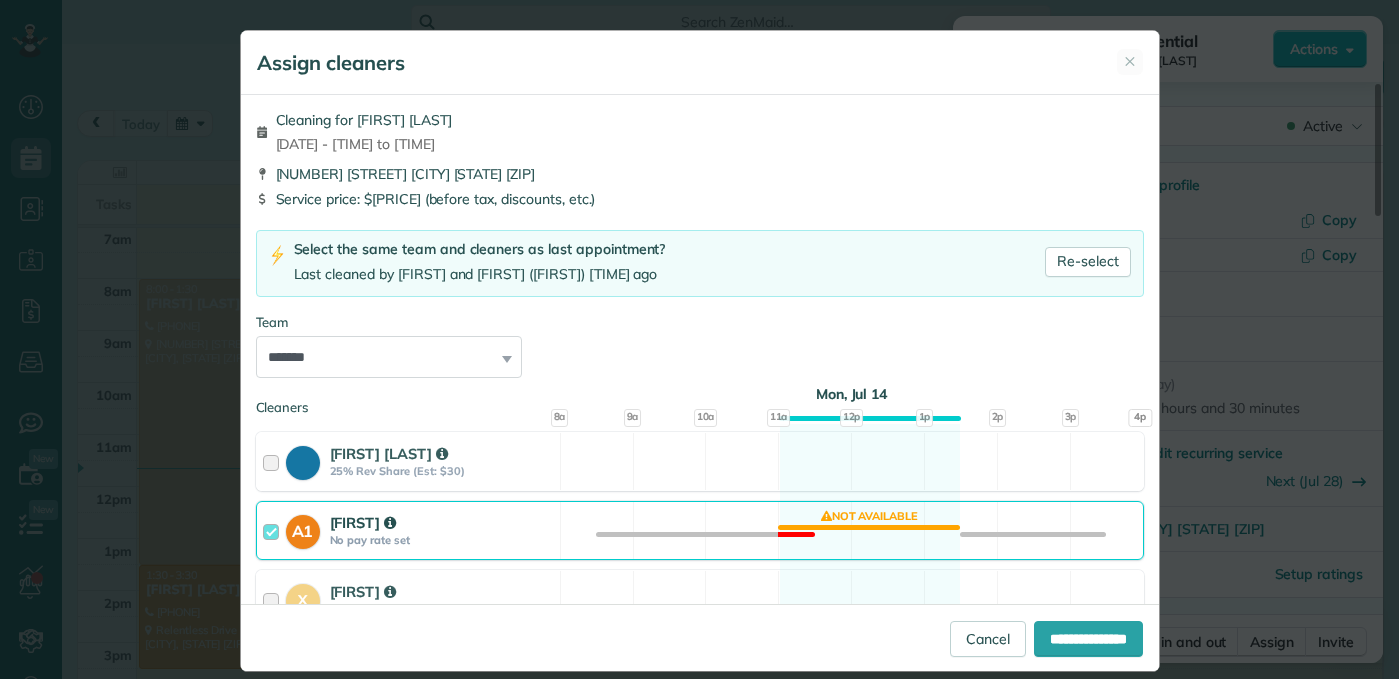 click on "**********" at bounding box center (700, 637) 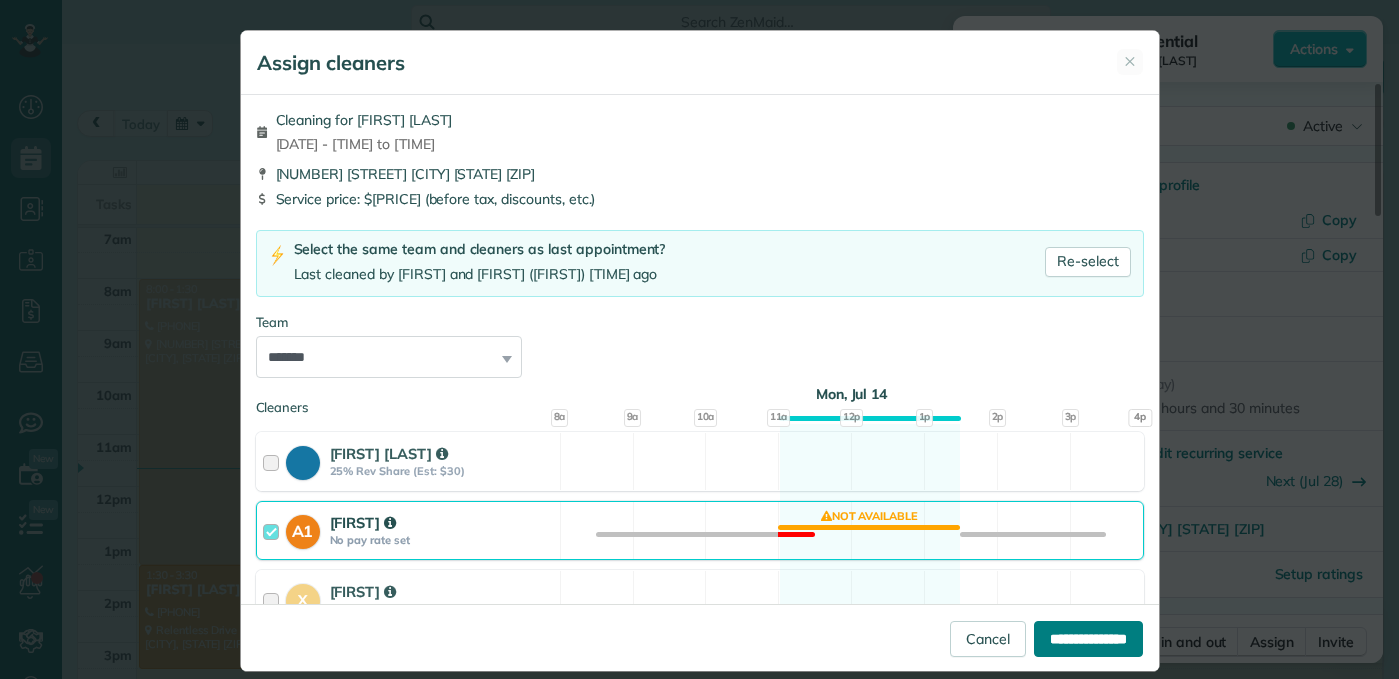 click on "**********" at bounding box center [1088, 639] 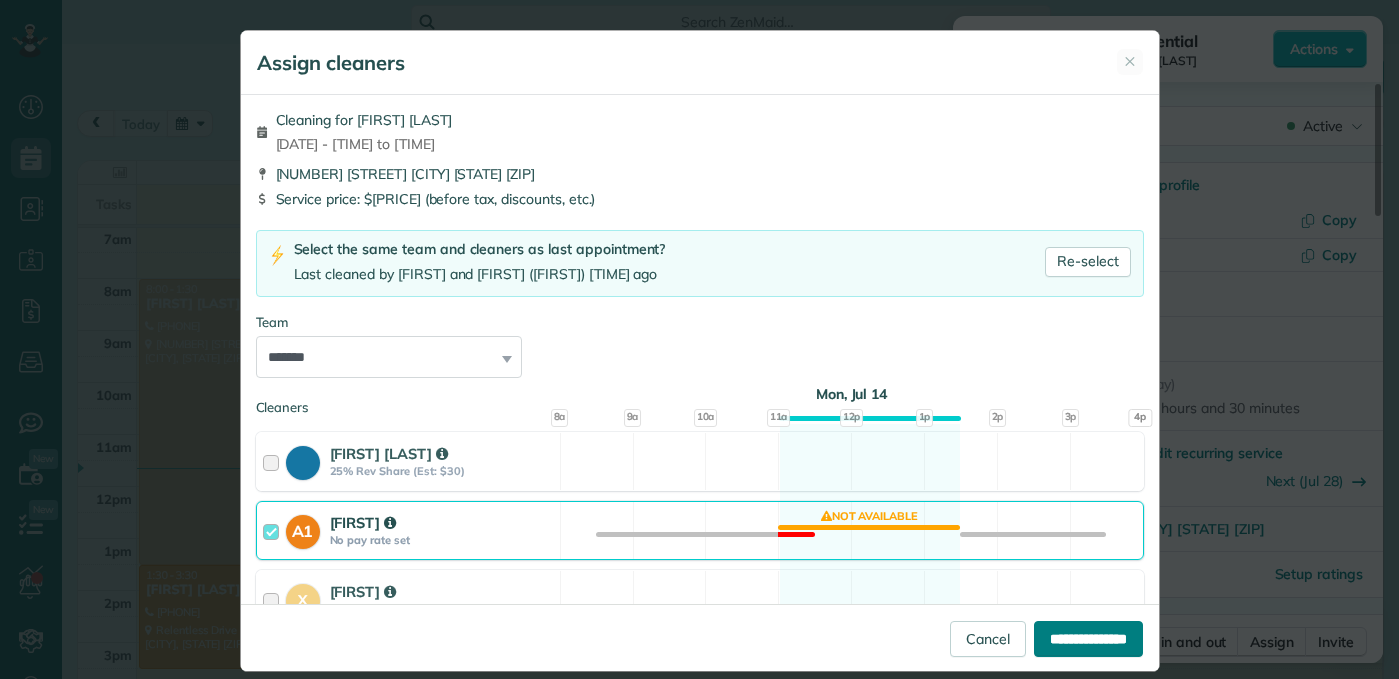 type on "**********" 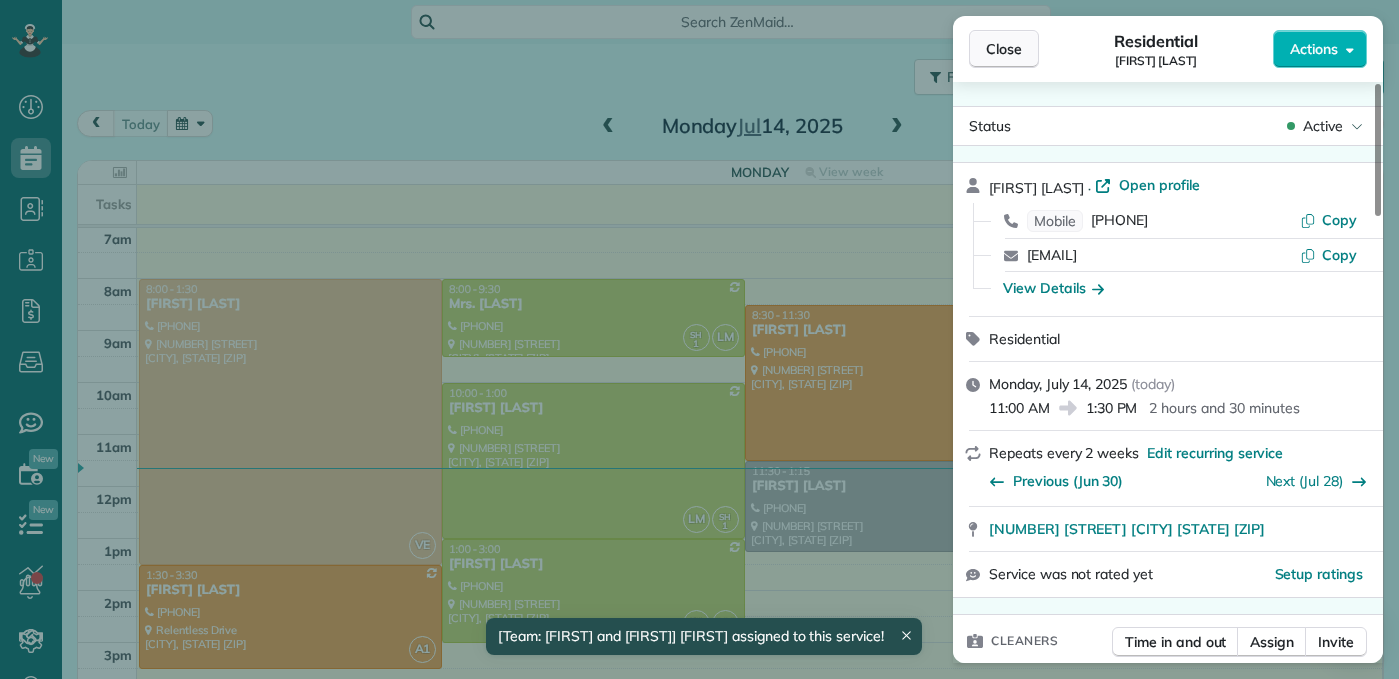 click on "Close" at bounding box center [1004, 49] 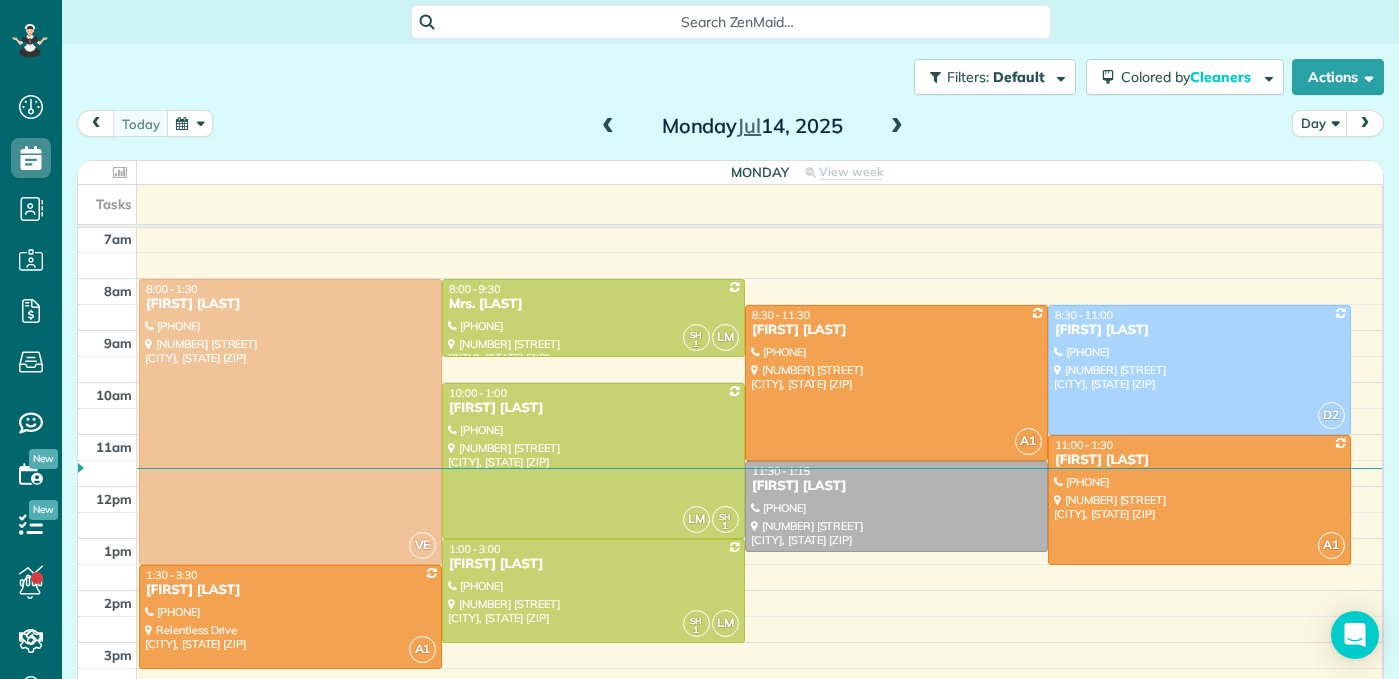 click at bounding box center (897, 127) 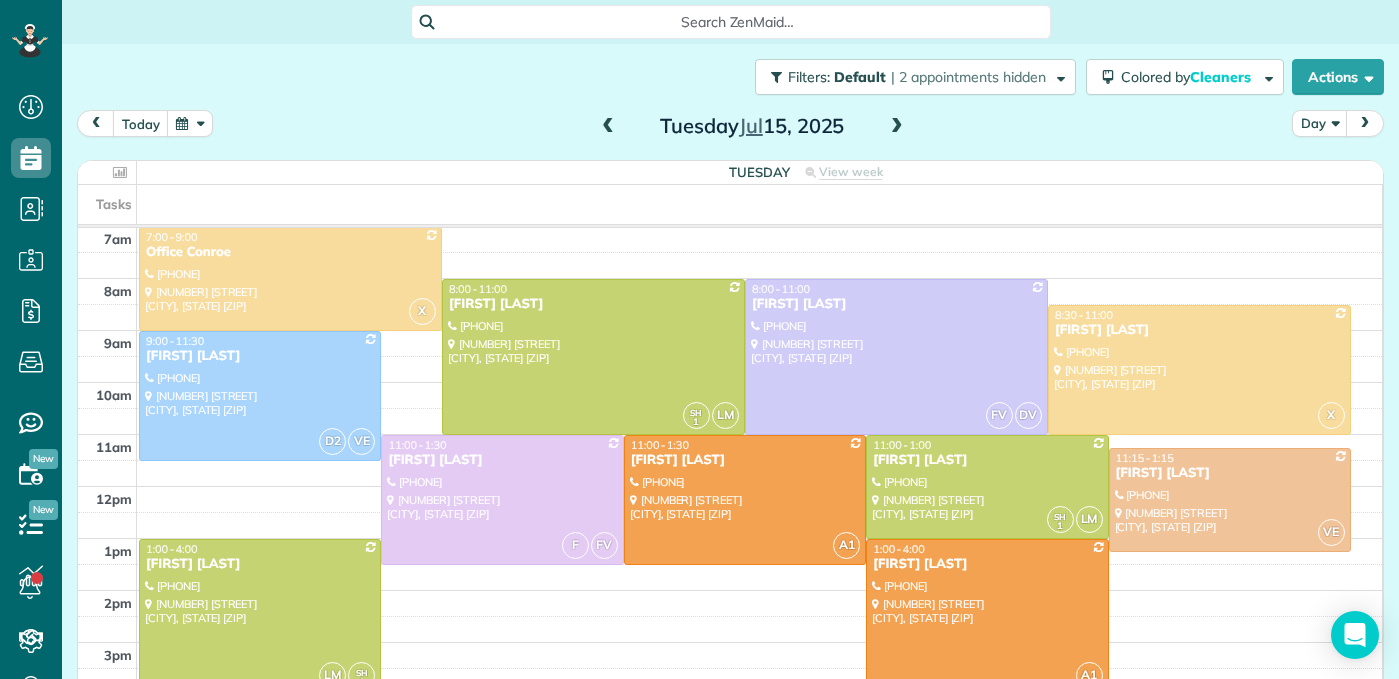 click at bounding box center (987, 617) 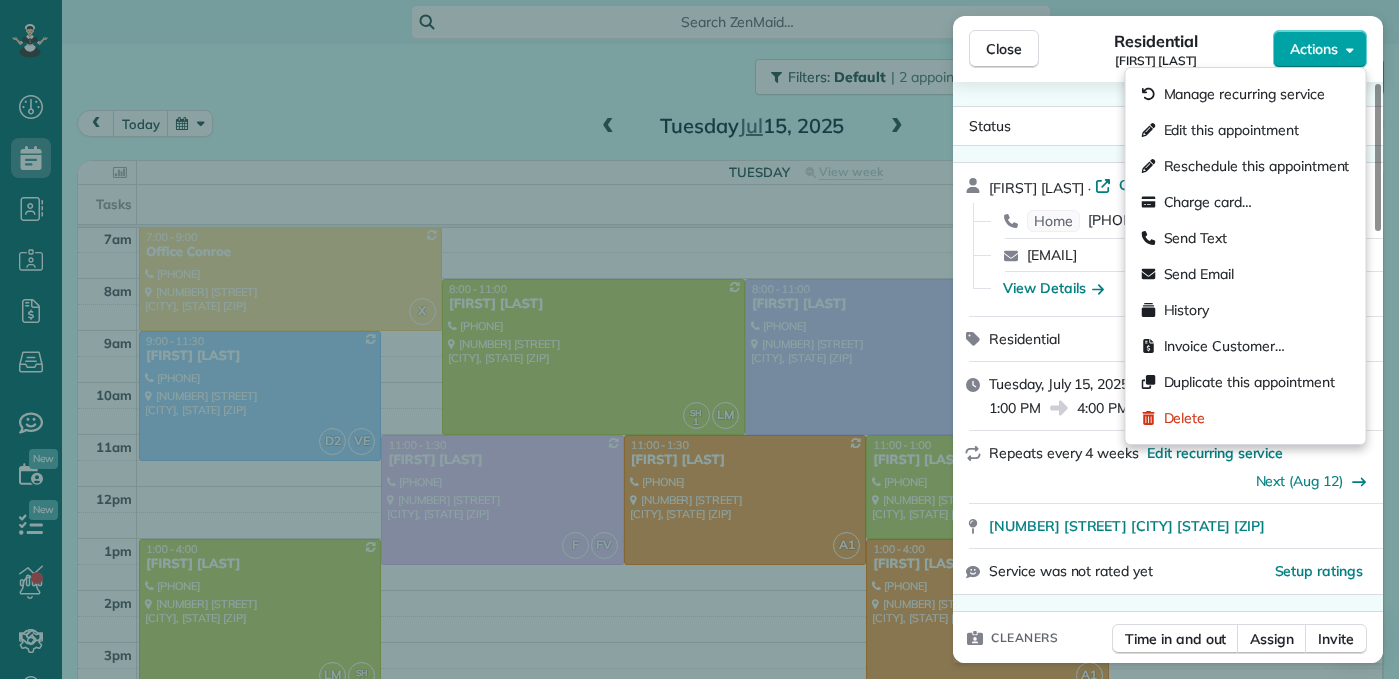 click on "Actions" at bounding box center (1314, 49) 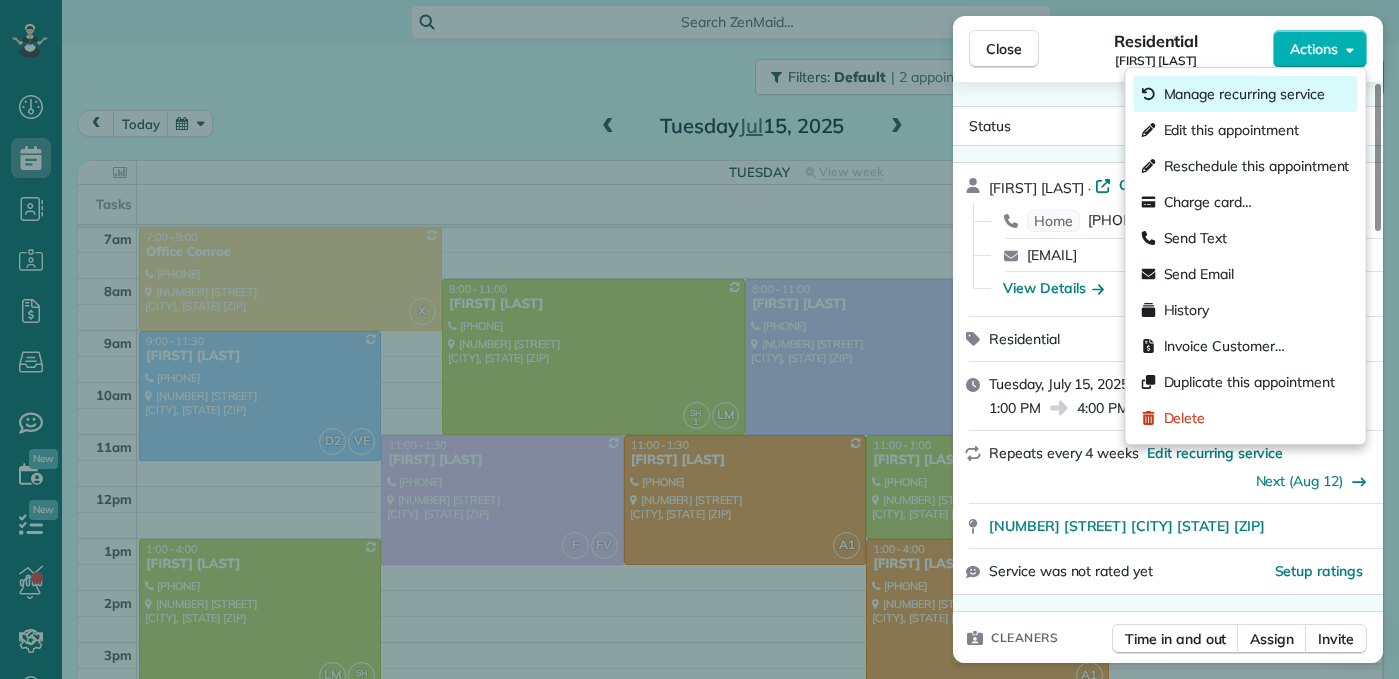 click on "Manage recurring service" at bounding box center [1244, 94] 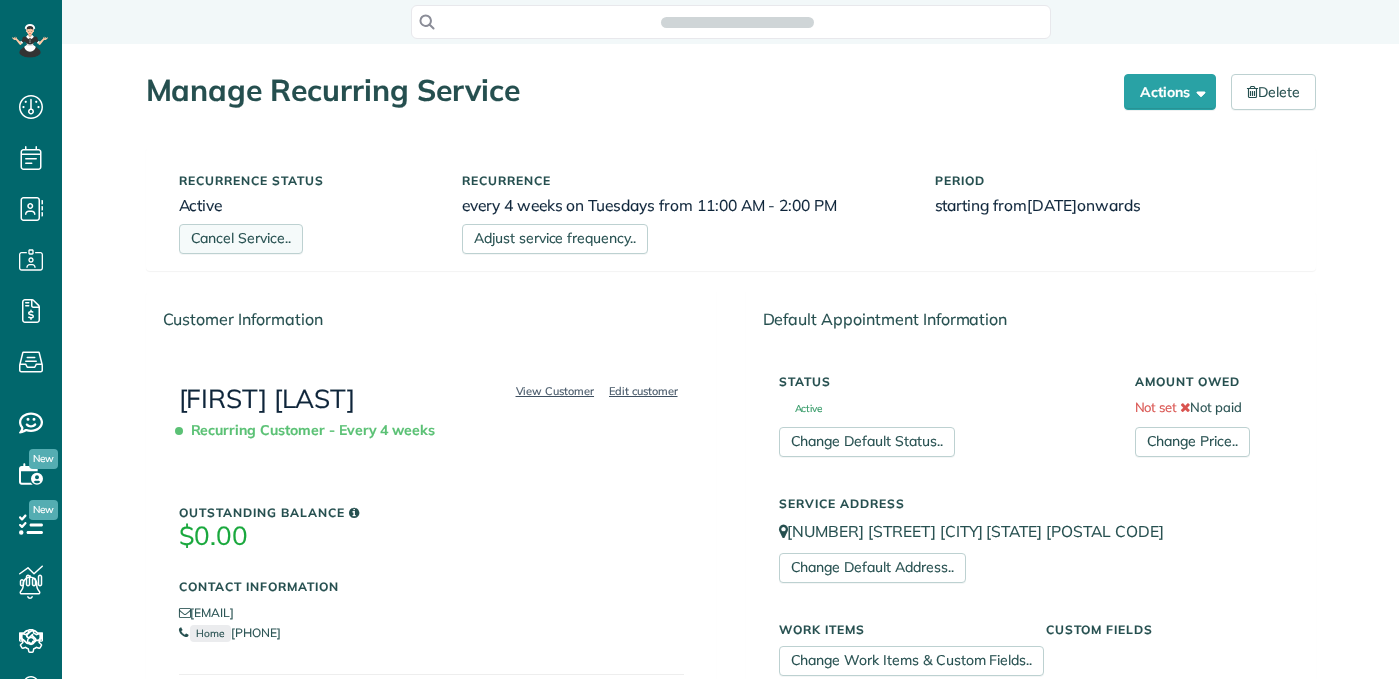 click on "Cancel Service.." at bounding box center (241, 239) 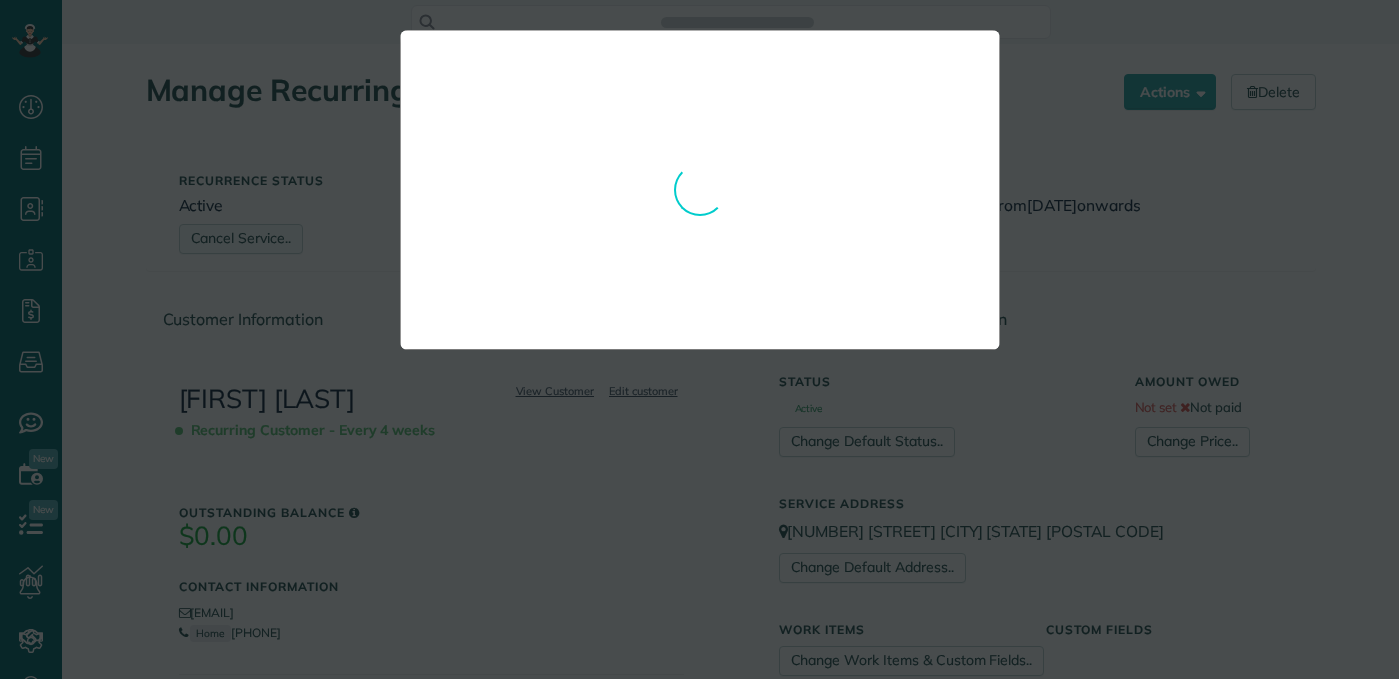 scroll, scrollTop: 0, scrollLeft: 0, axis: both 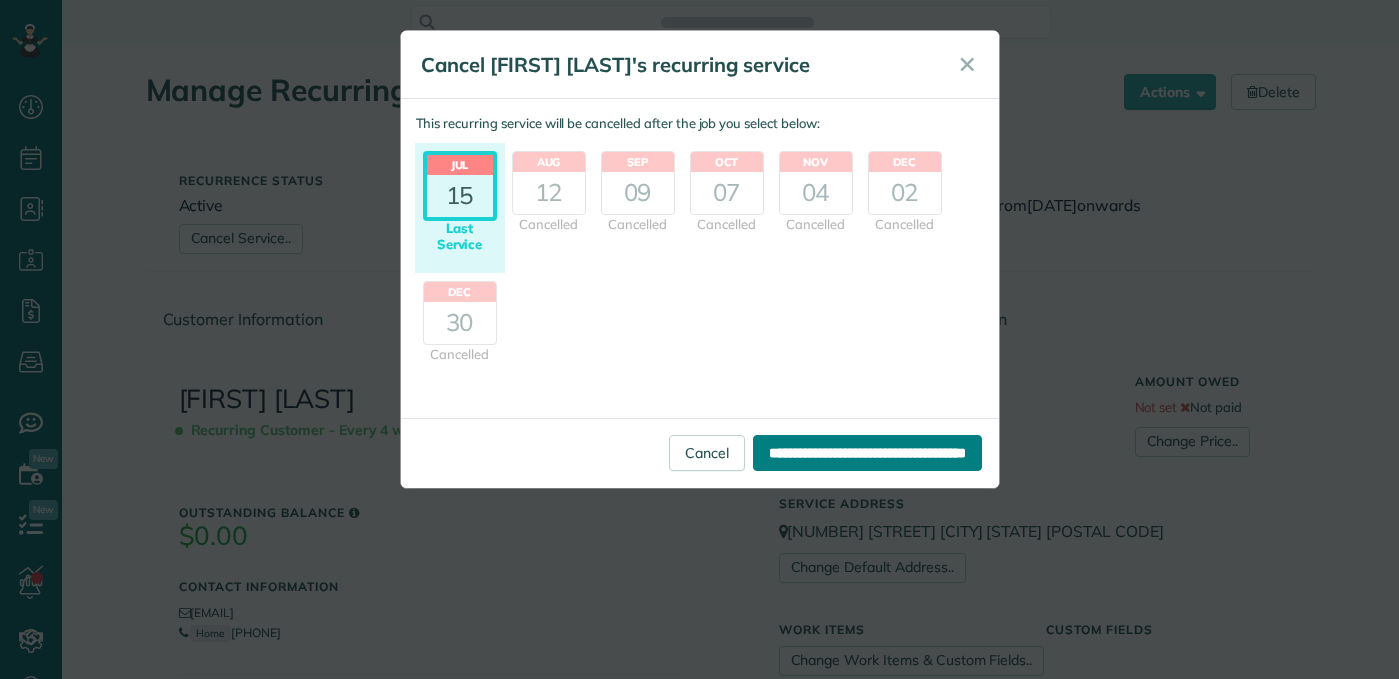 click on "**********" at bounding box center (867, 453) 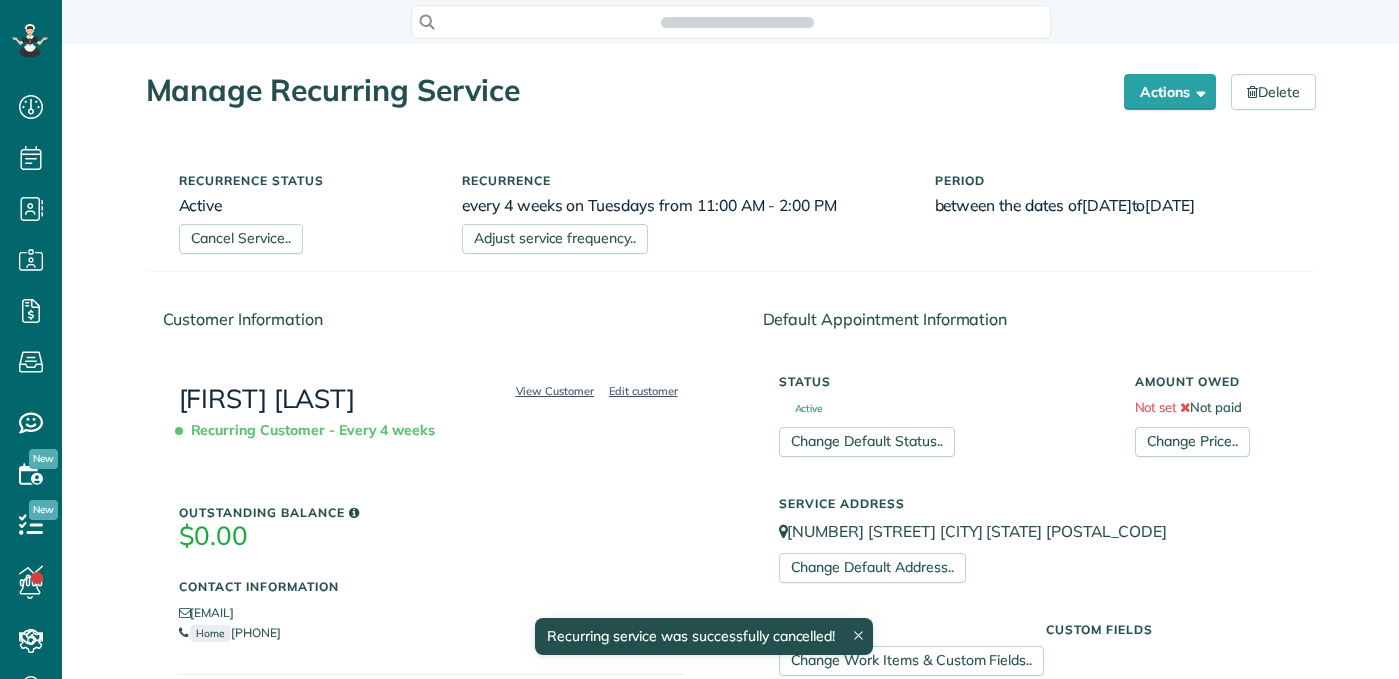 scroll, scrollTop: 0, scrollLeft: 0, axis: both 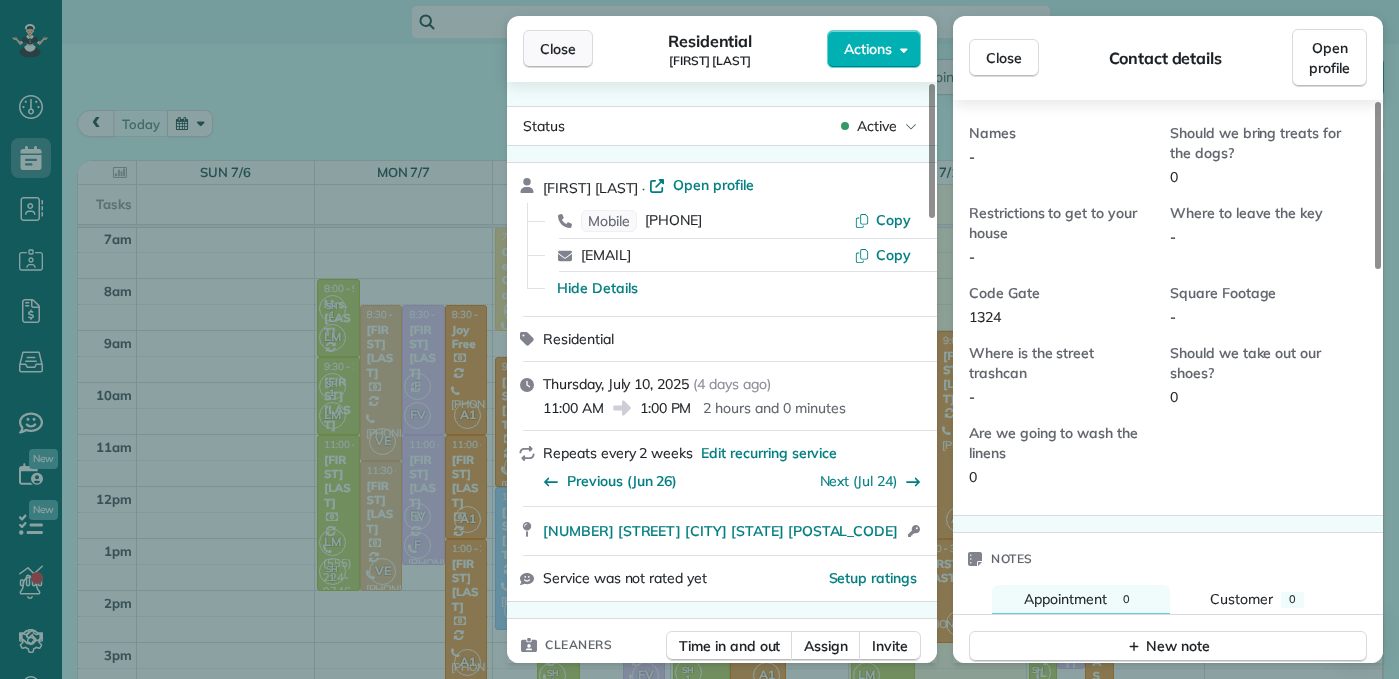click on "Close" at bounding box center [558, 49] 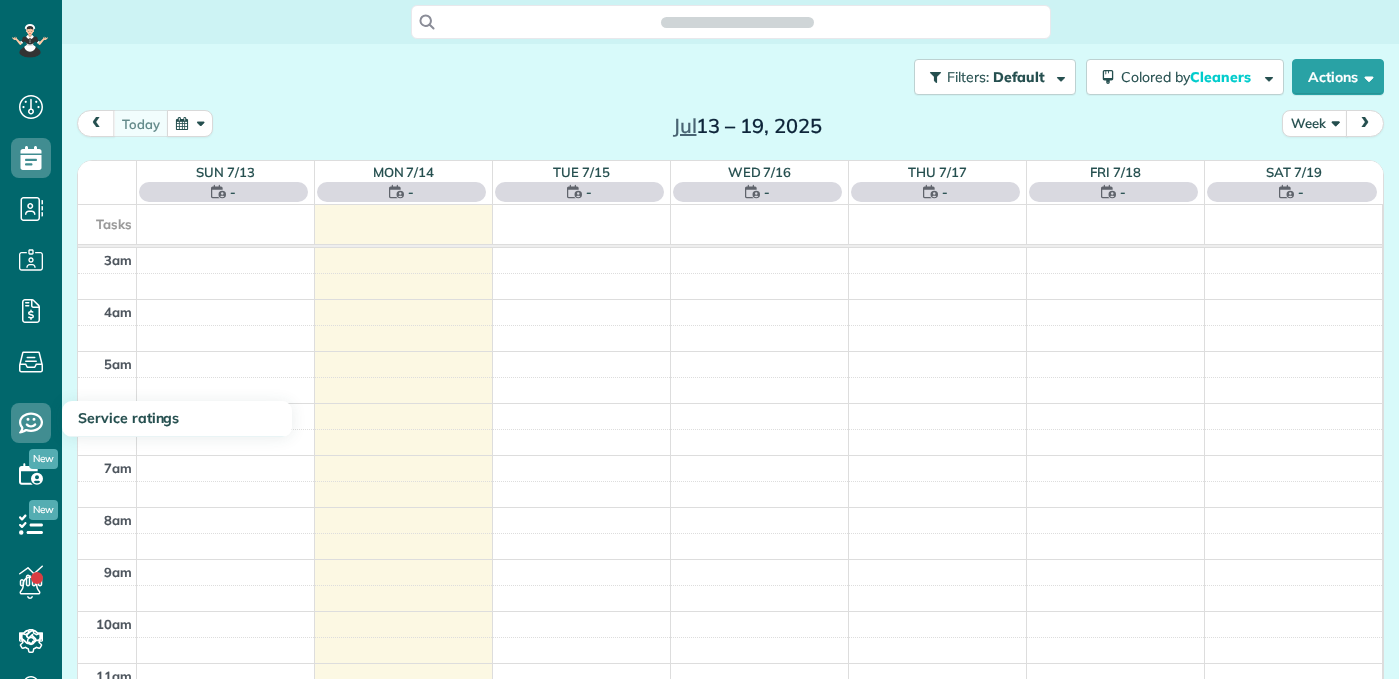 scroll, scrollTop: 0, scrollLeft: 0, axis: both 